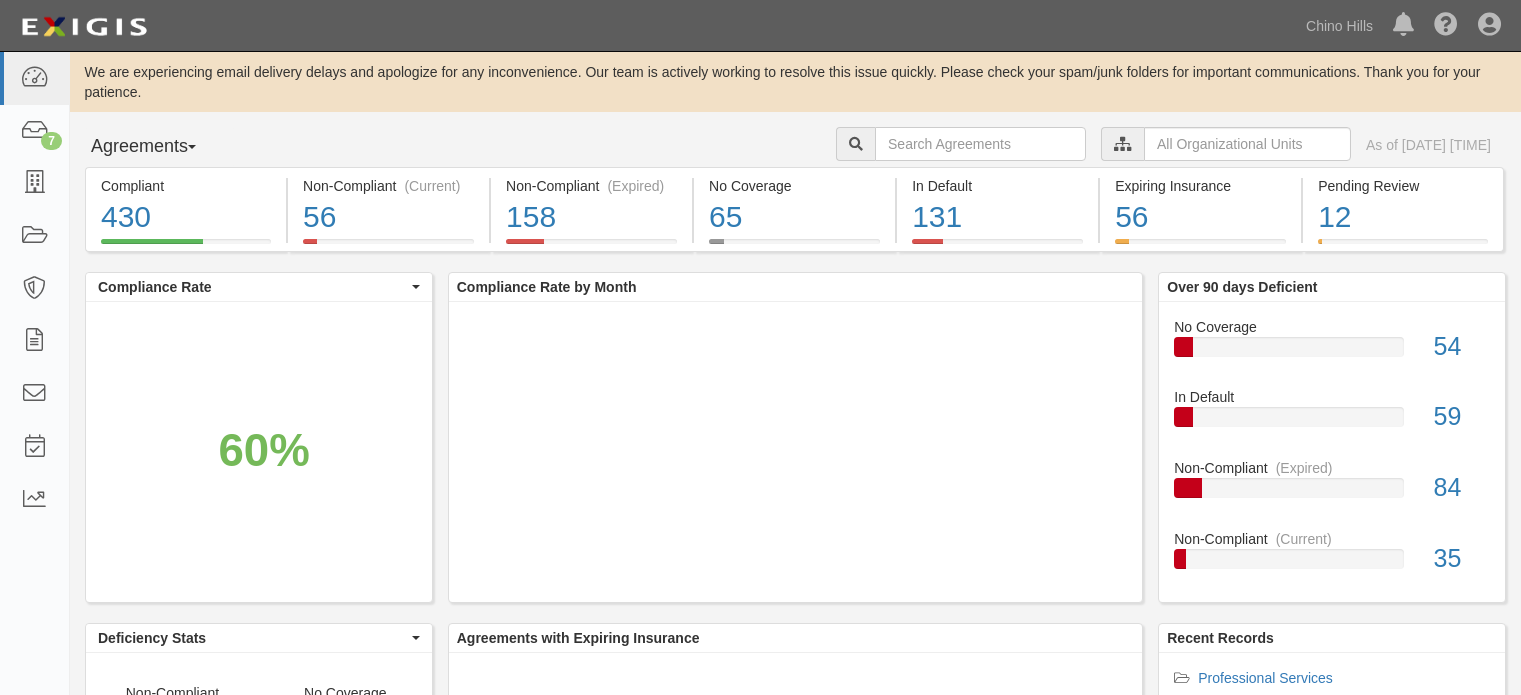 scroll, scrollTop: 0, scrollLeft: 0, axis: both 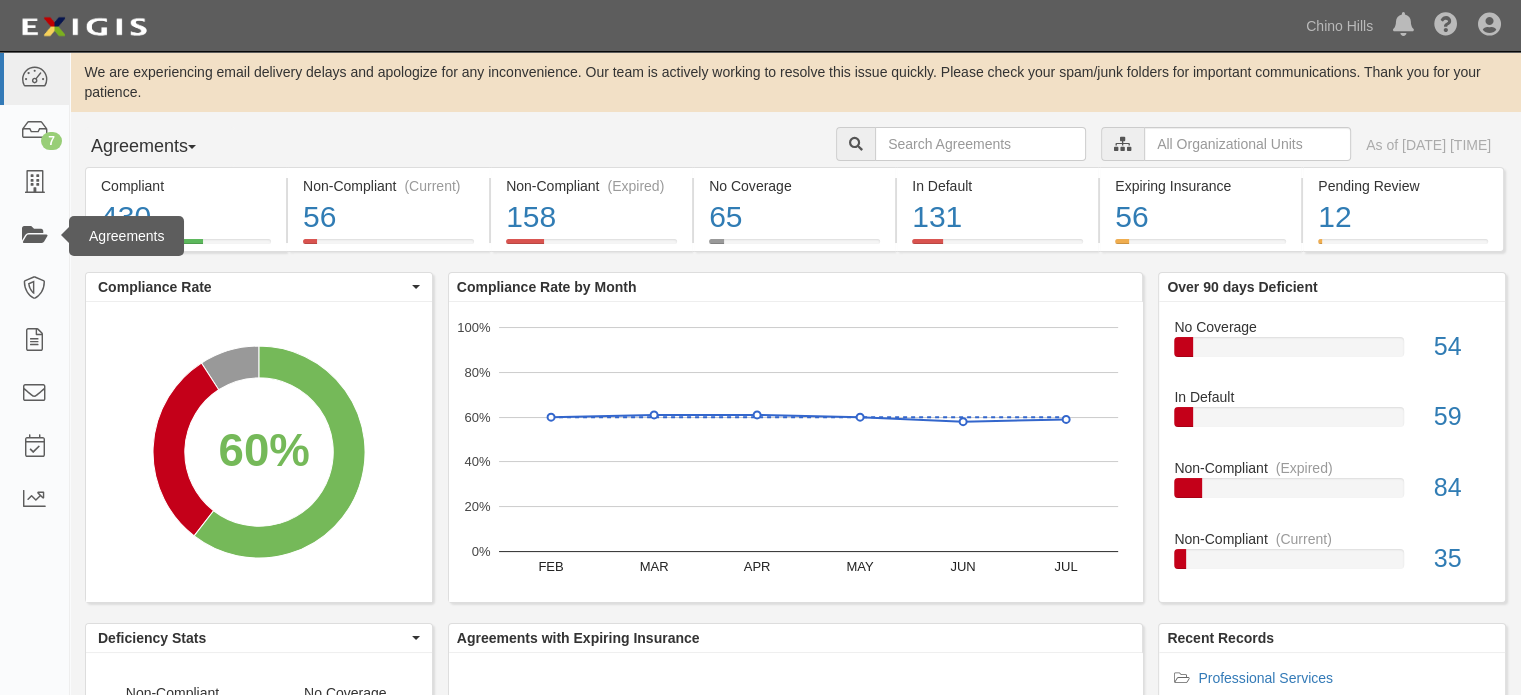 click on "Agreements" at bounding box center [126, 236] 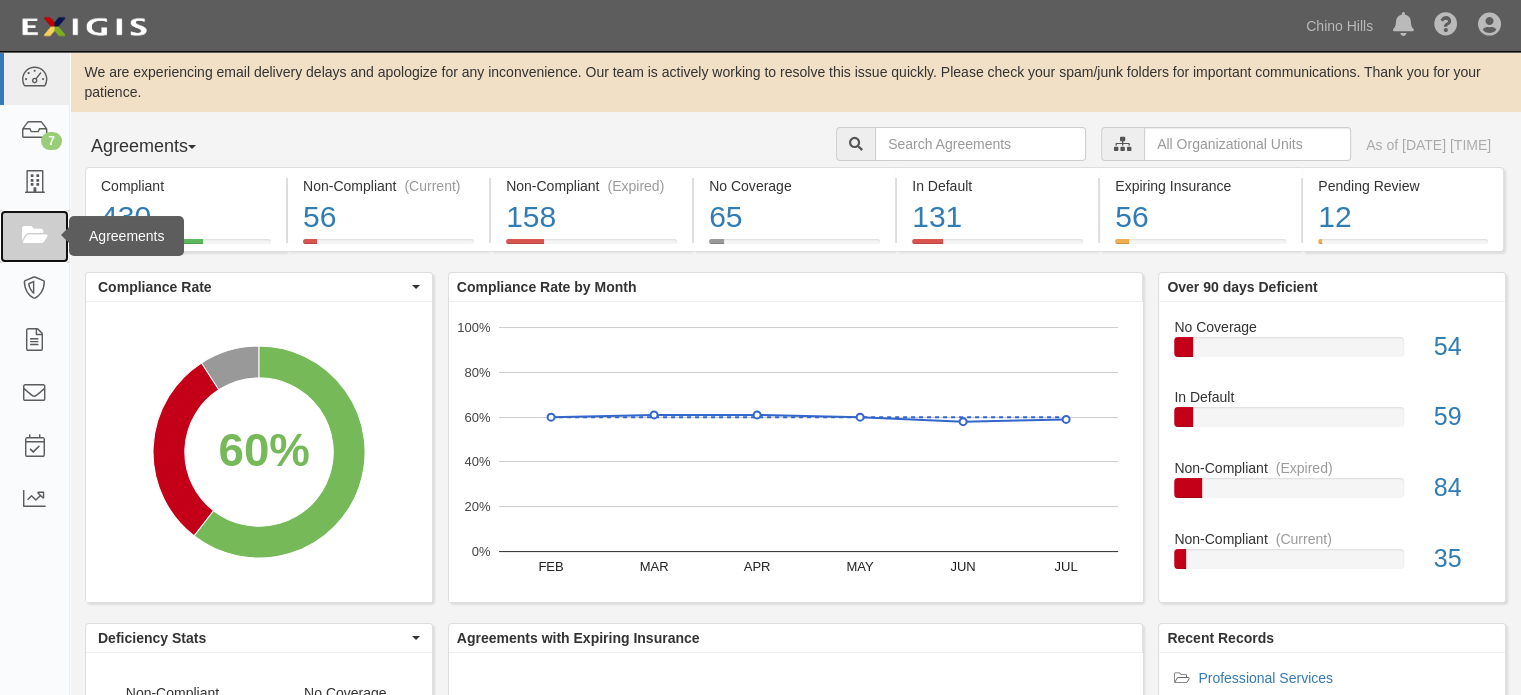 click at bounding box center [34, 236] 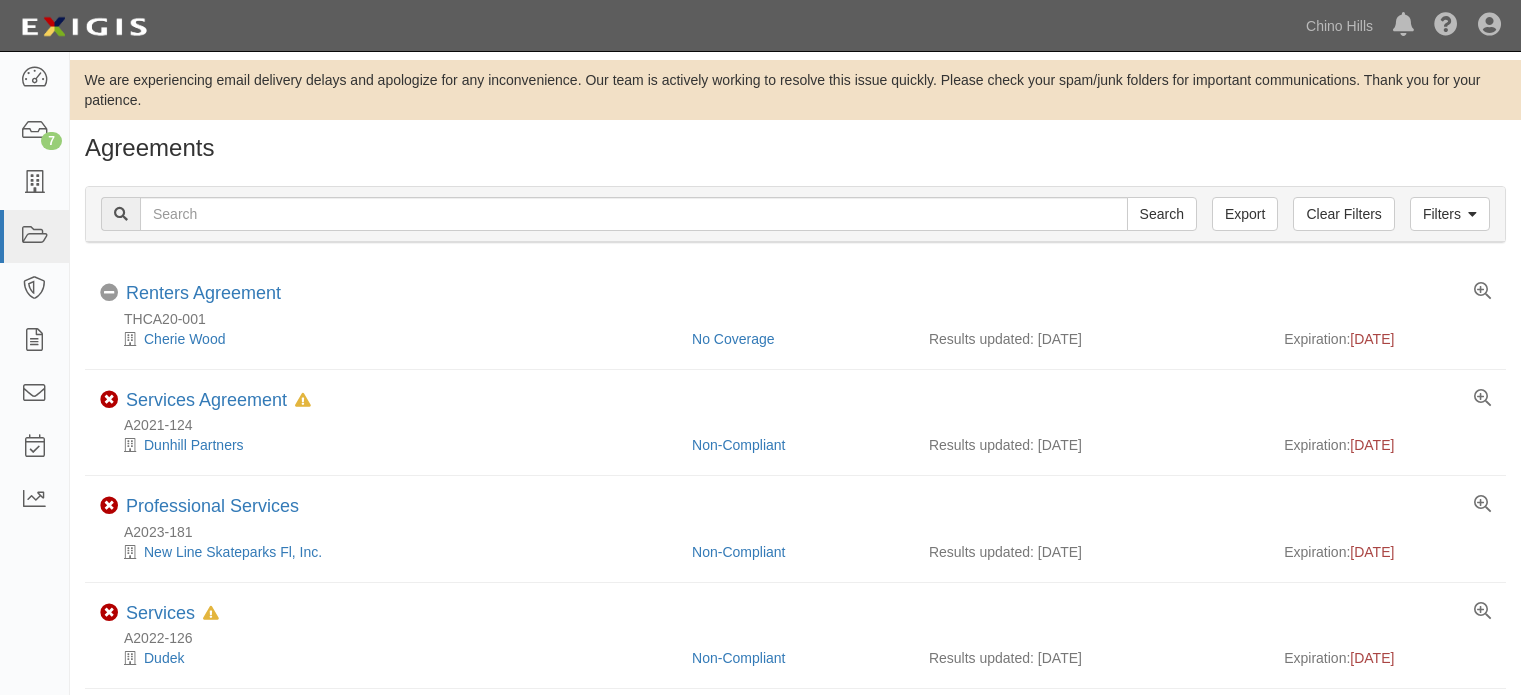 scroll, scrollTop: 0, scrollLeft: 0, axis: both 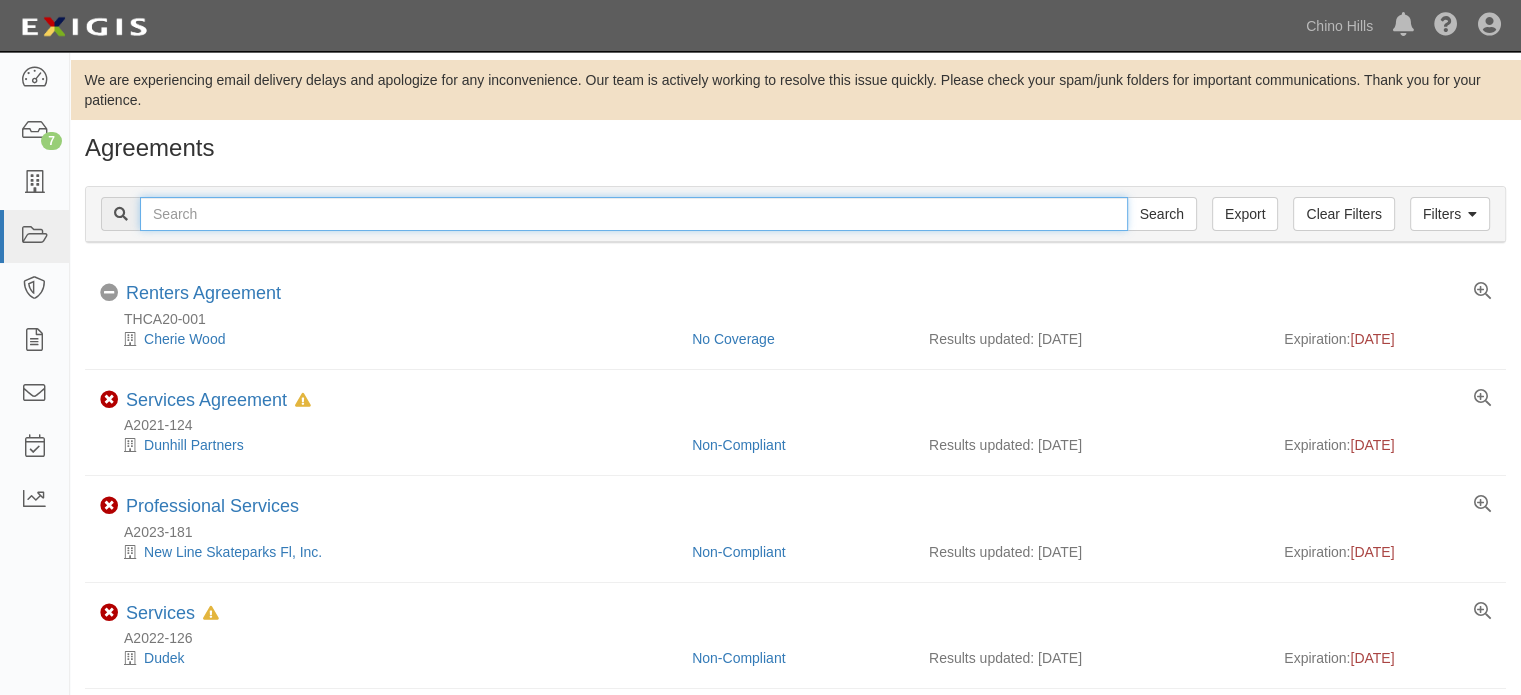 click at bounding box center (634, 214) 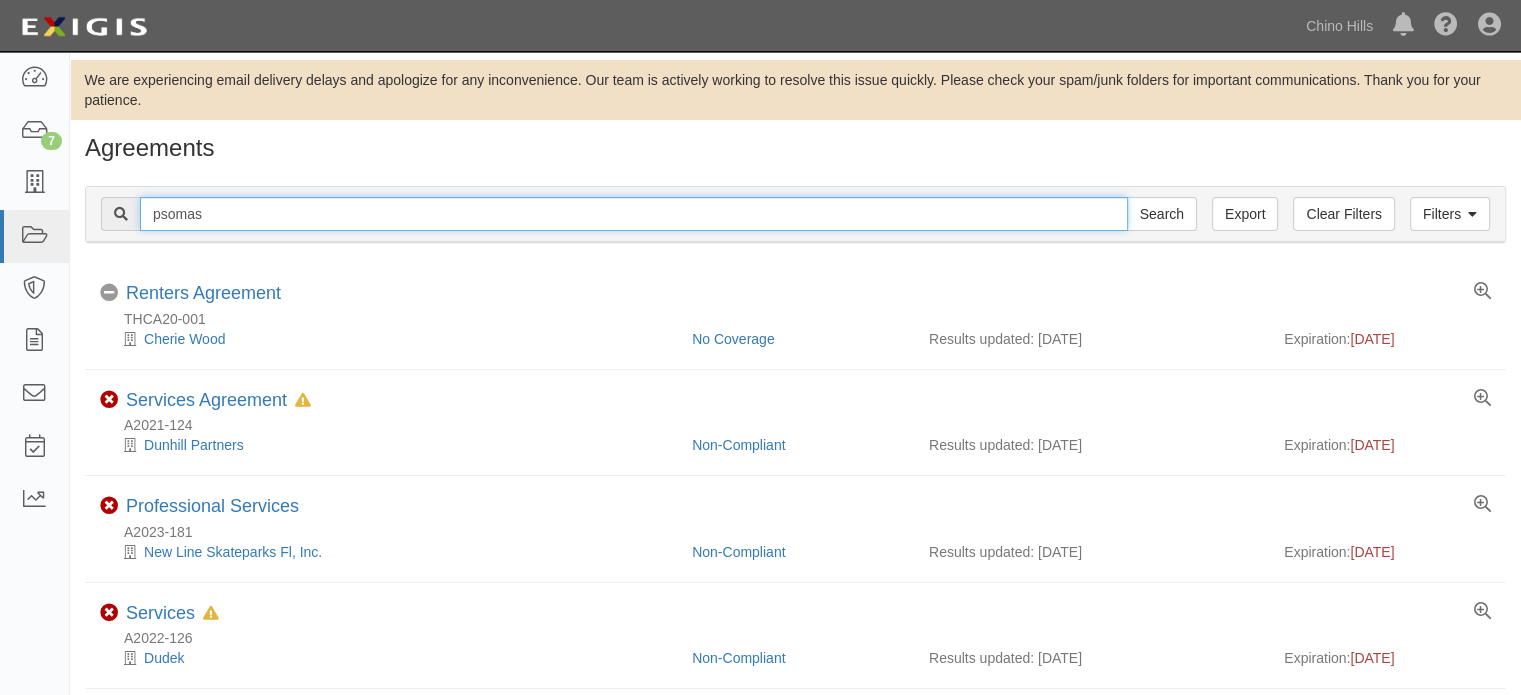type on "psomas" 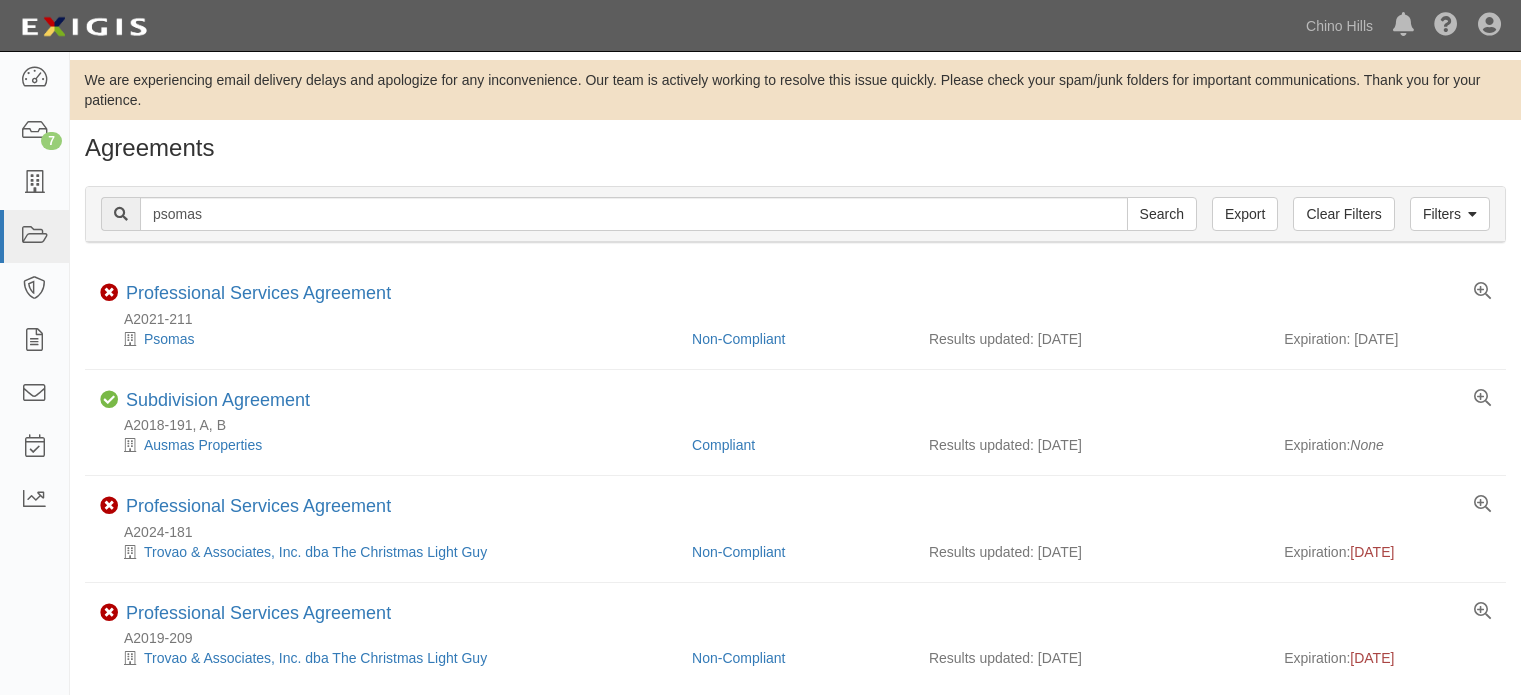 scroll, scrollTop: 0, scrollLeft: 0, axis: both 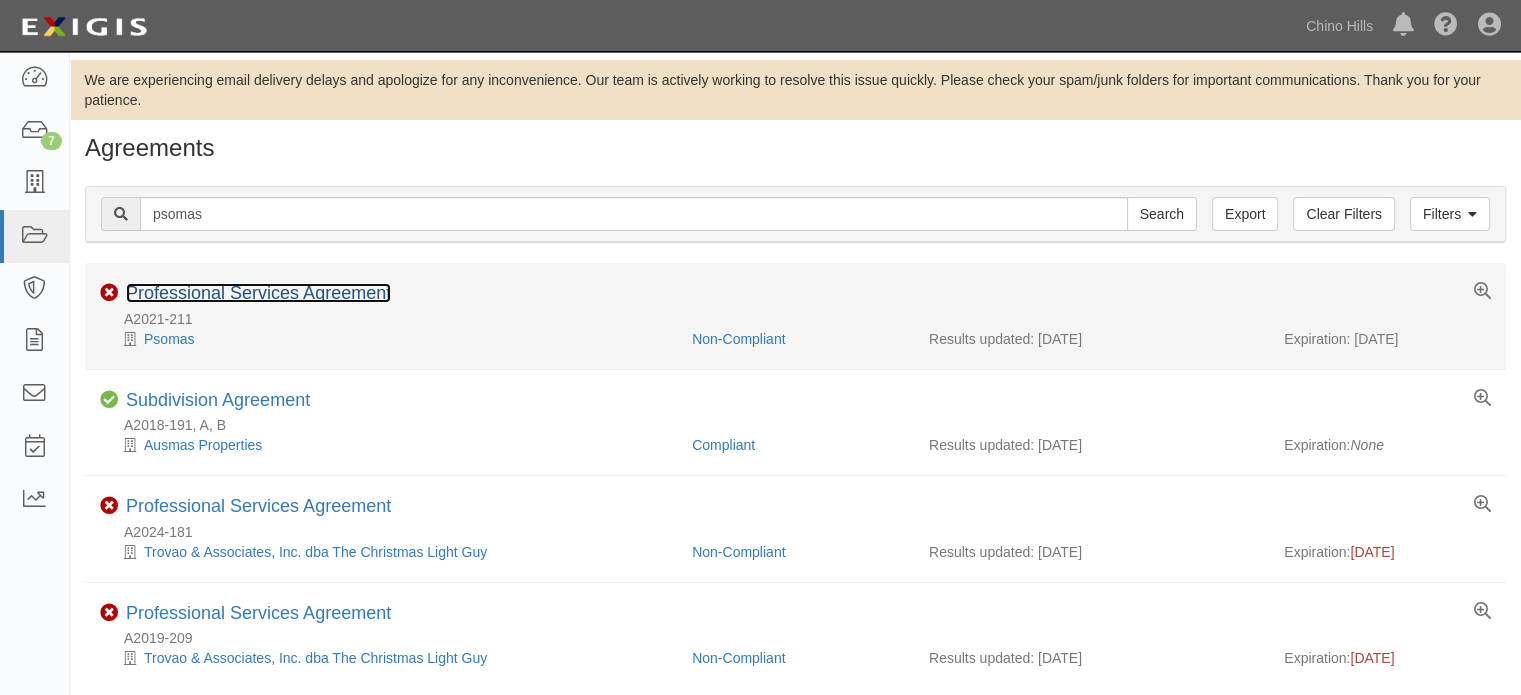 click on "Professional Services Agreement" at bounding box center (258, 293) 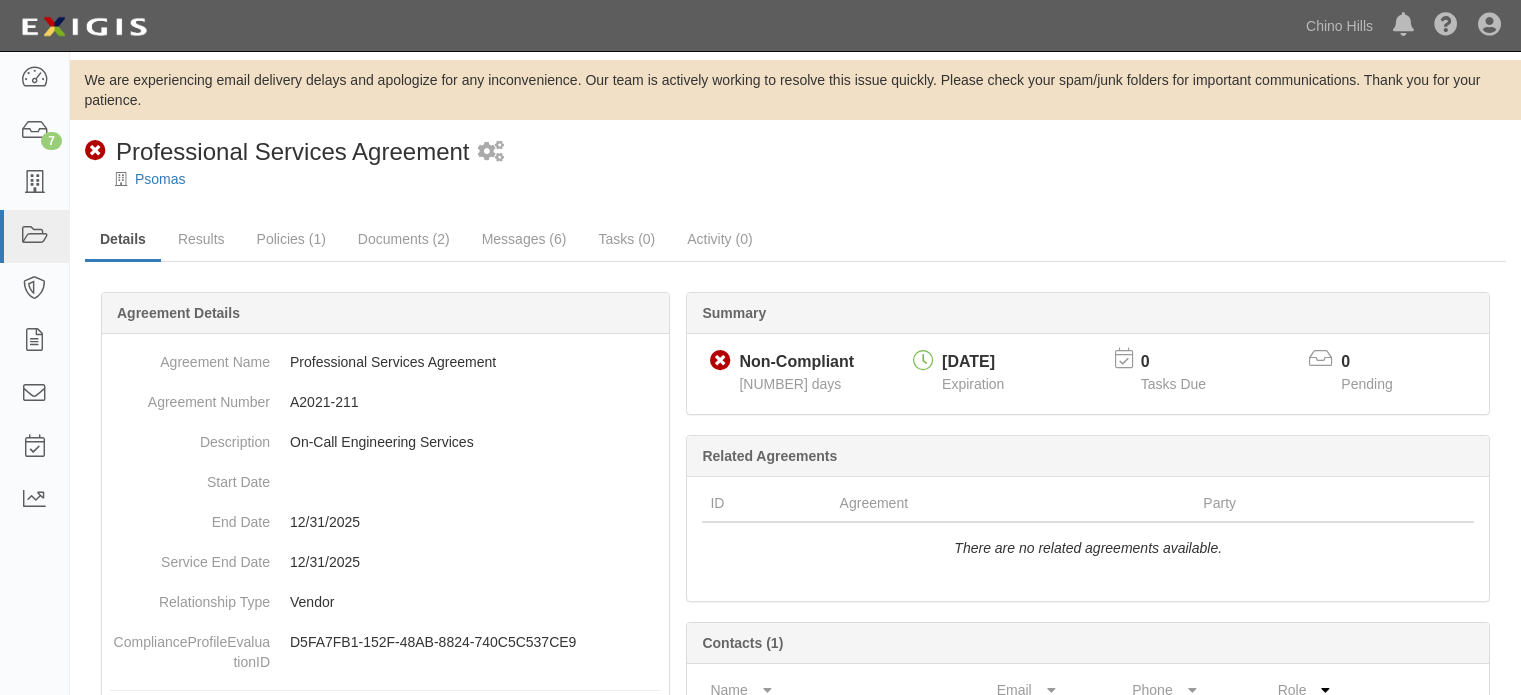 scroll, scrollTop: 0, scrollLeft: 0, axis: both 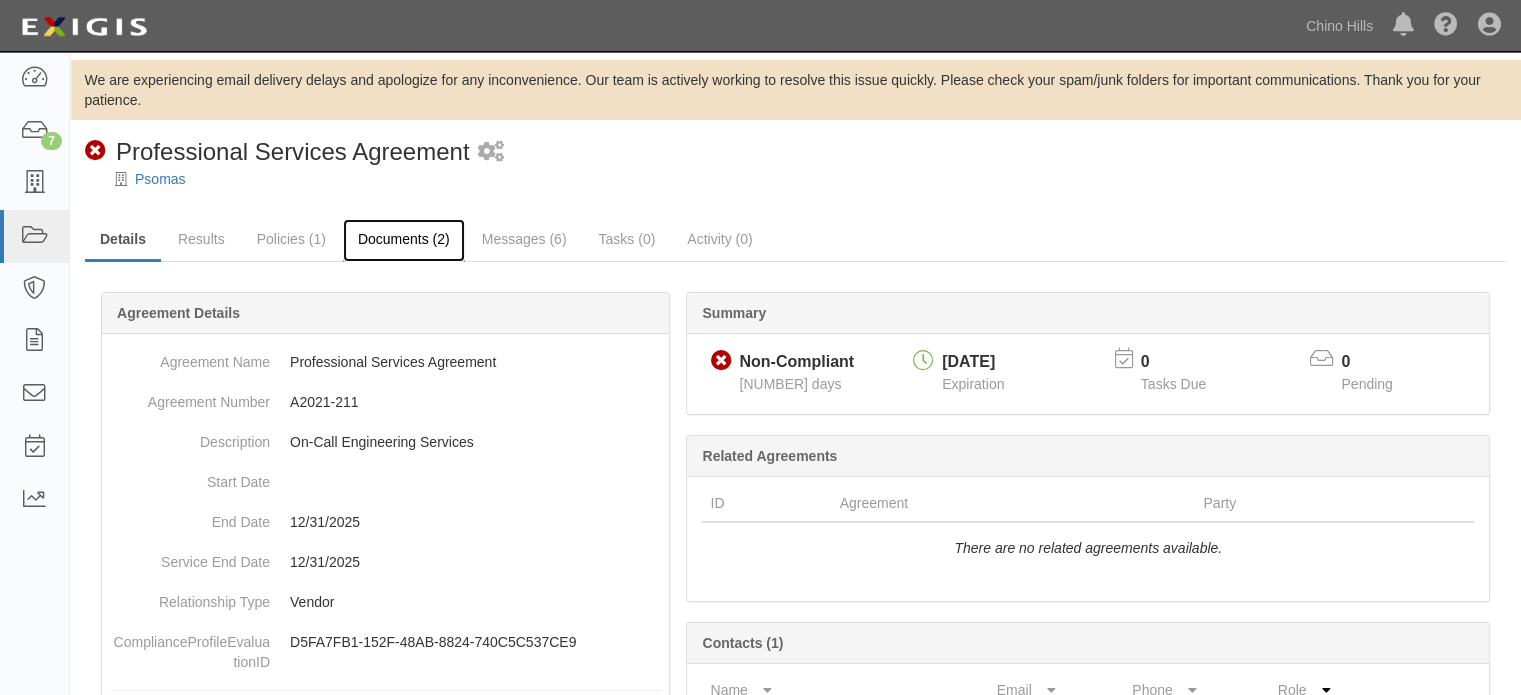 click on "Documents (2)" at bounding box center [404, 240] 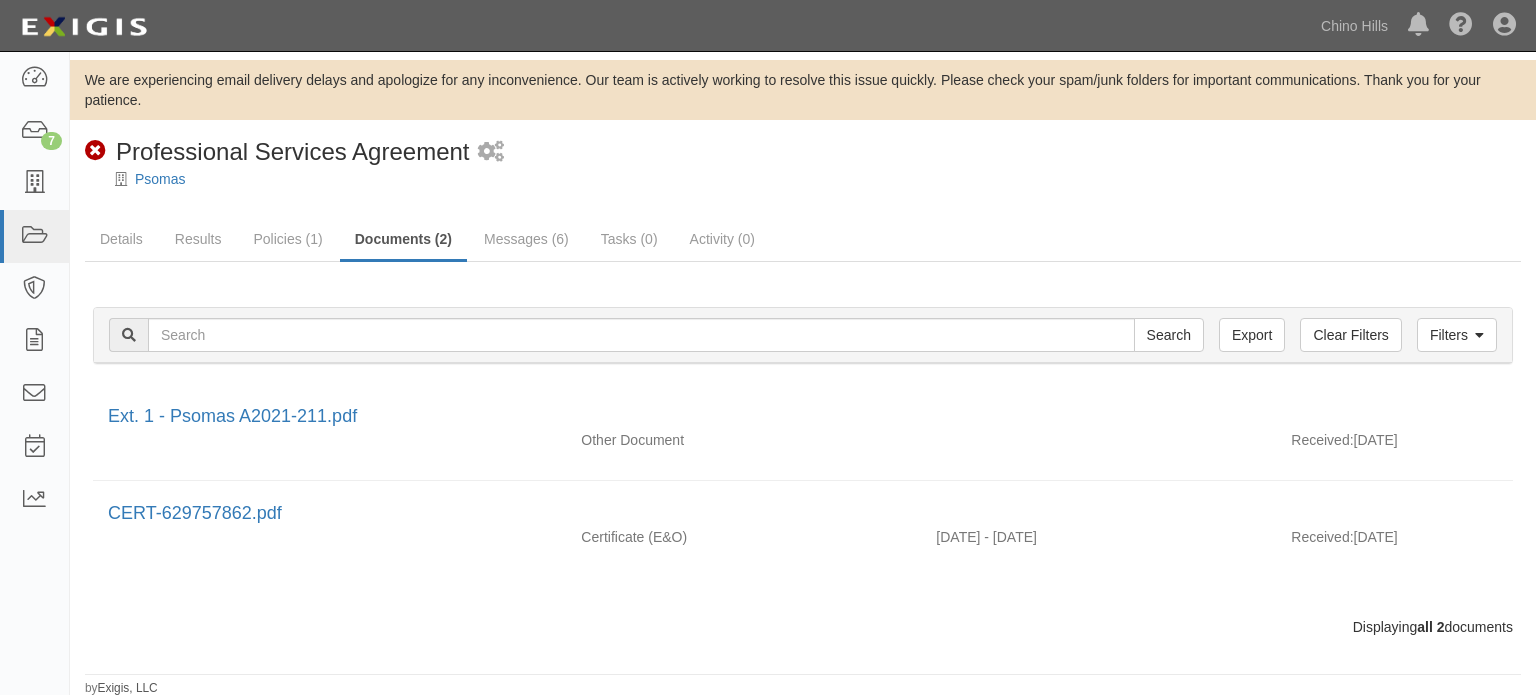 scroll, scrollTop: 0, scrollLeft: 0, axis: both 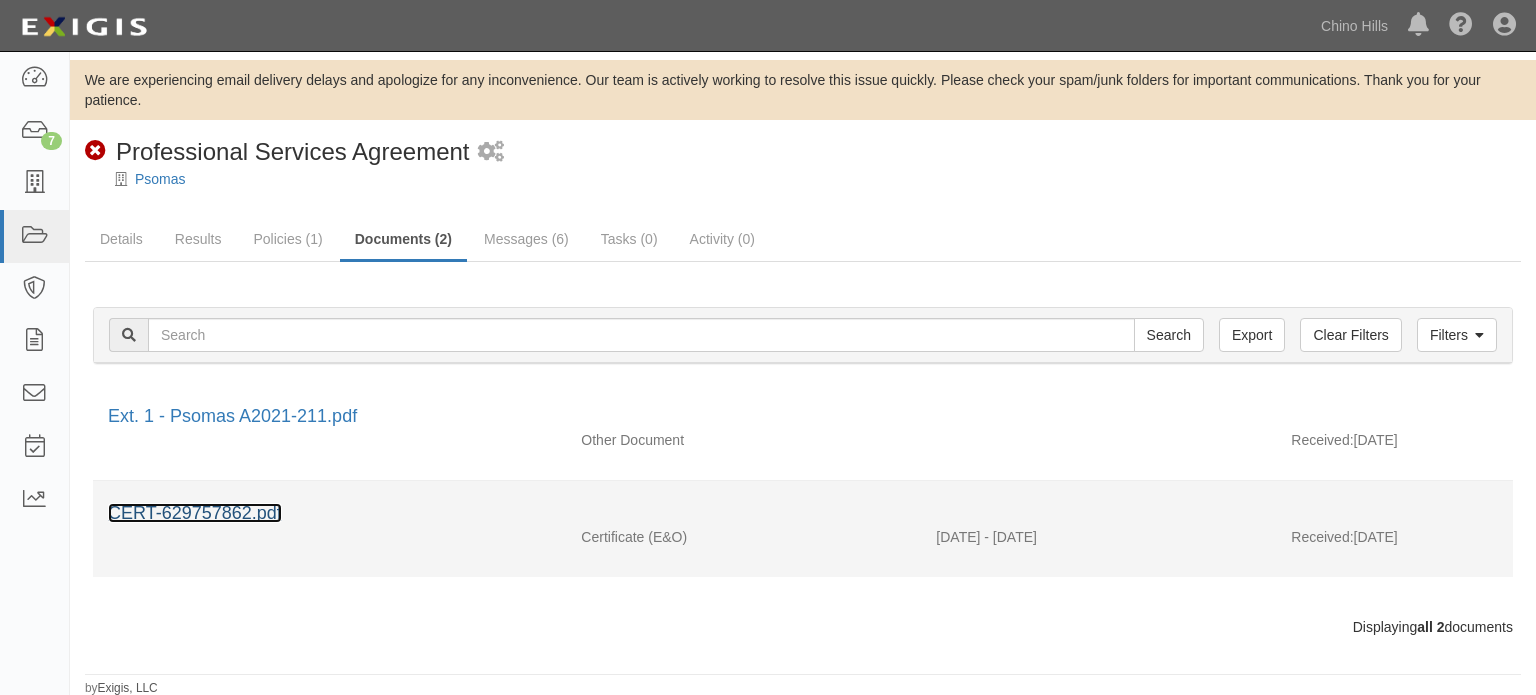 click on "CERT-629757862.pdf" at bounding box center [195, 513] 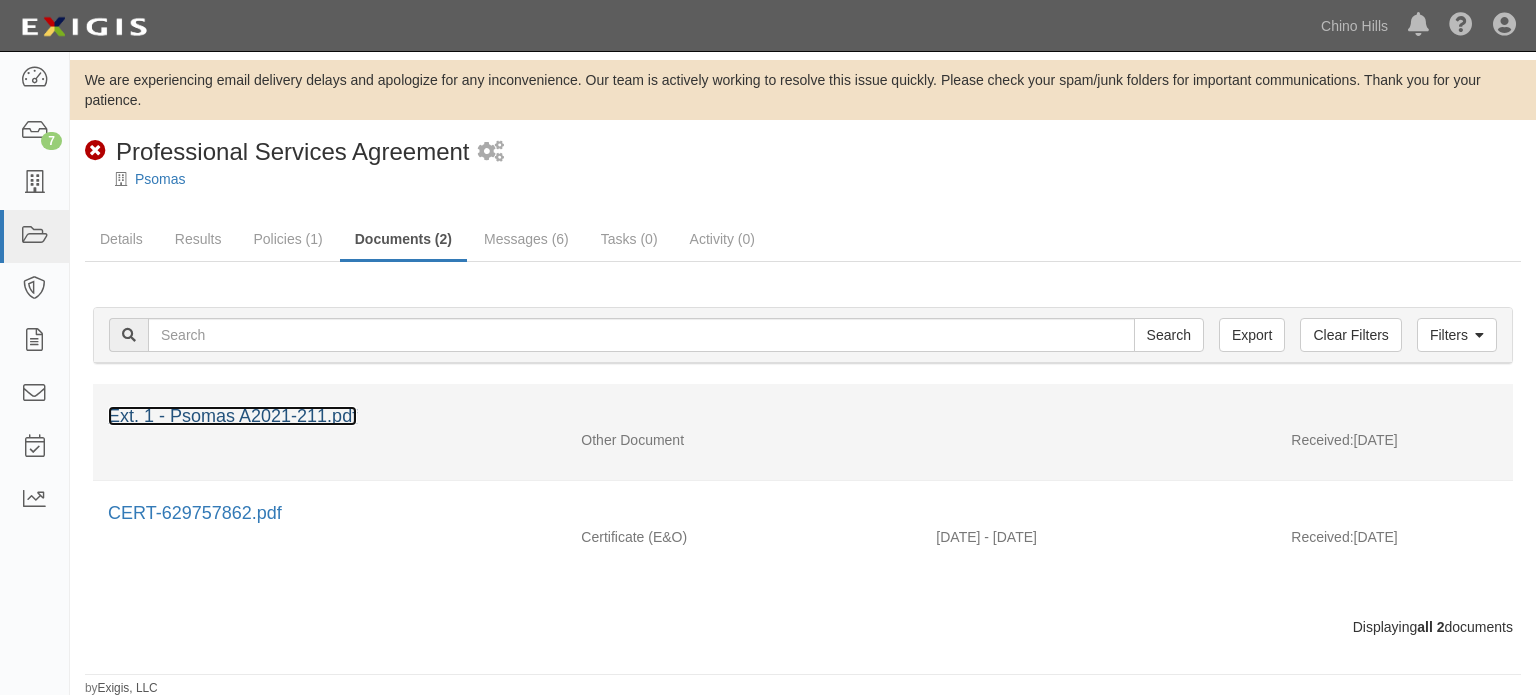 click on "Ext. 1 - Psomas A2021-211.pdf" at bounding box center [232, 416] 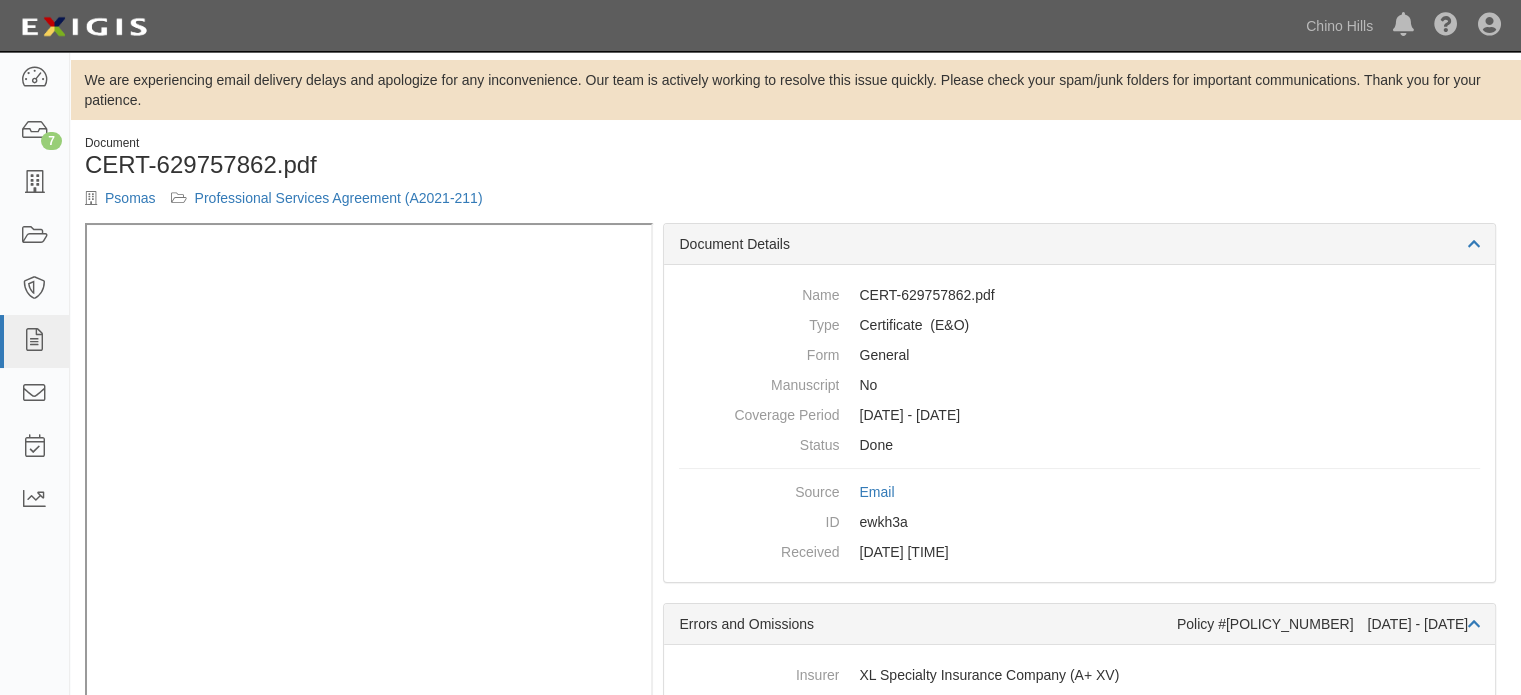 scroll, scrollTop: 0, scrollLeft: 0, axis: both 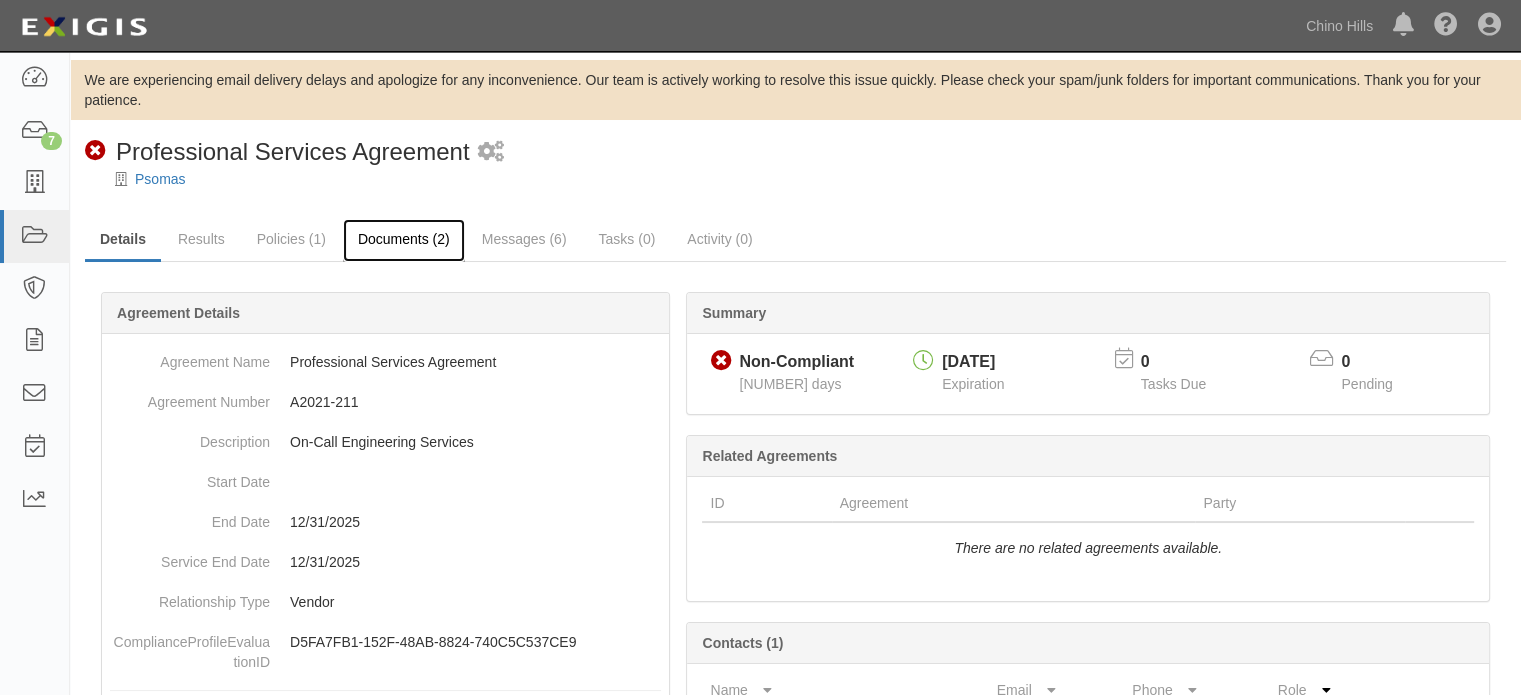 click on "Documents (2)" at bounding box center (404, 240) 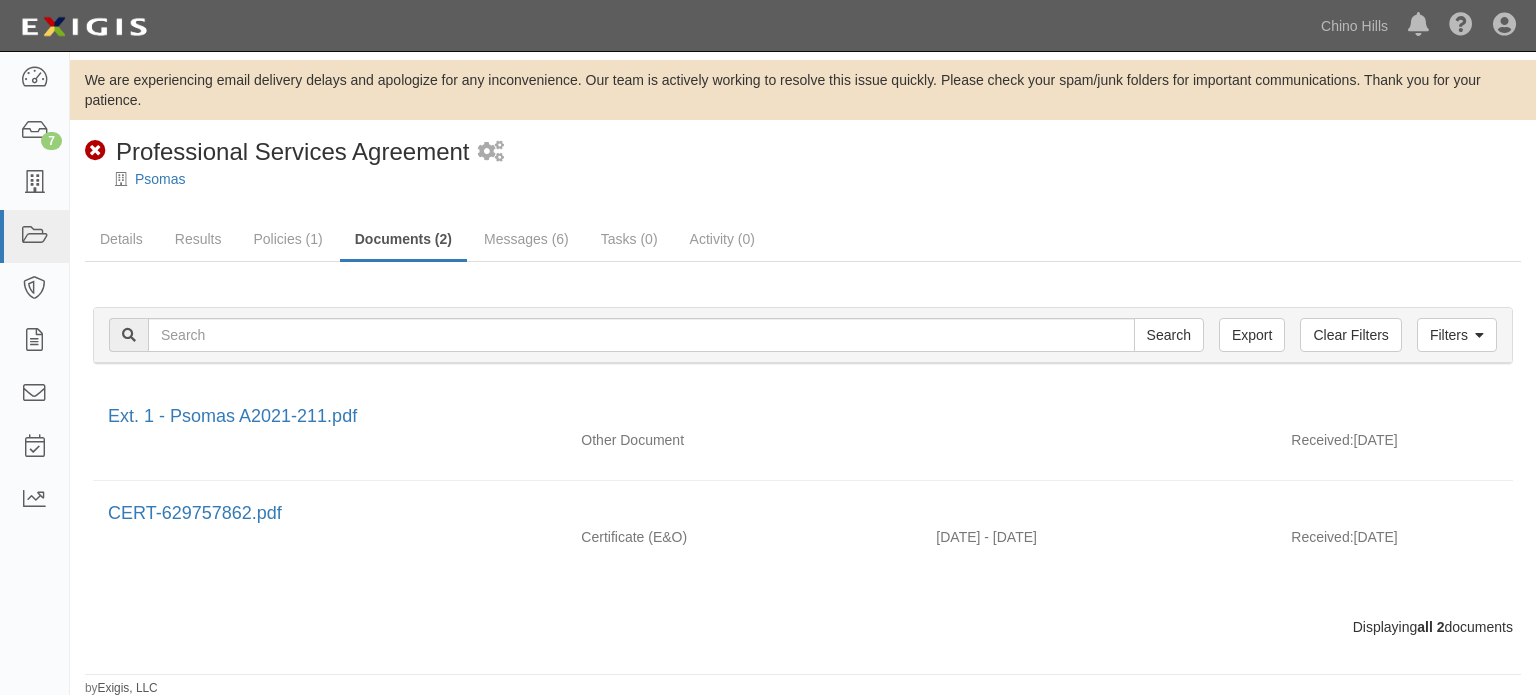 scroll, scrollTop: 0, scrollLeft: 0, axis: both 